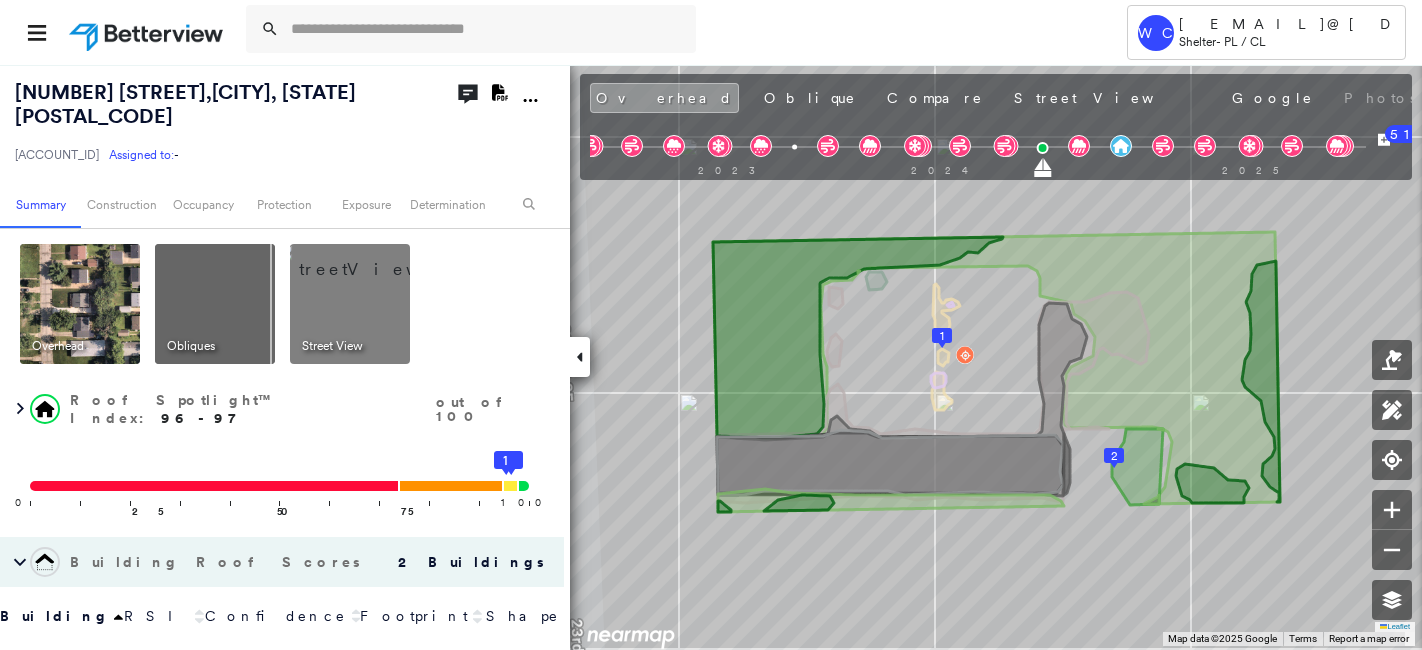 scroll, scrollTop: 0, scrollLeft: 0, axis: both 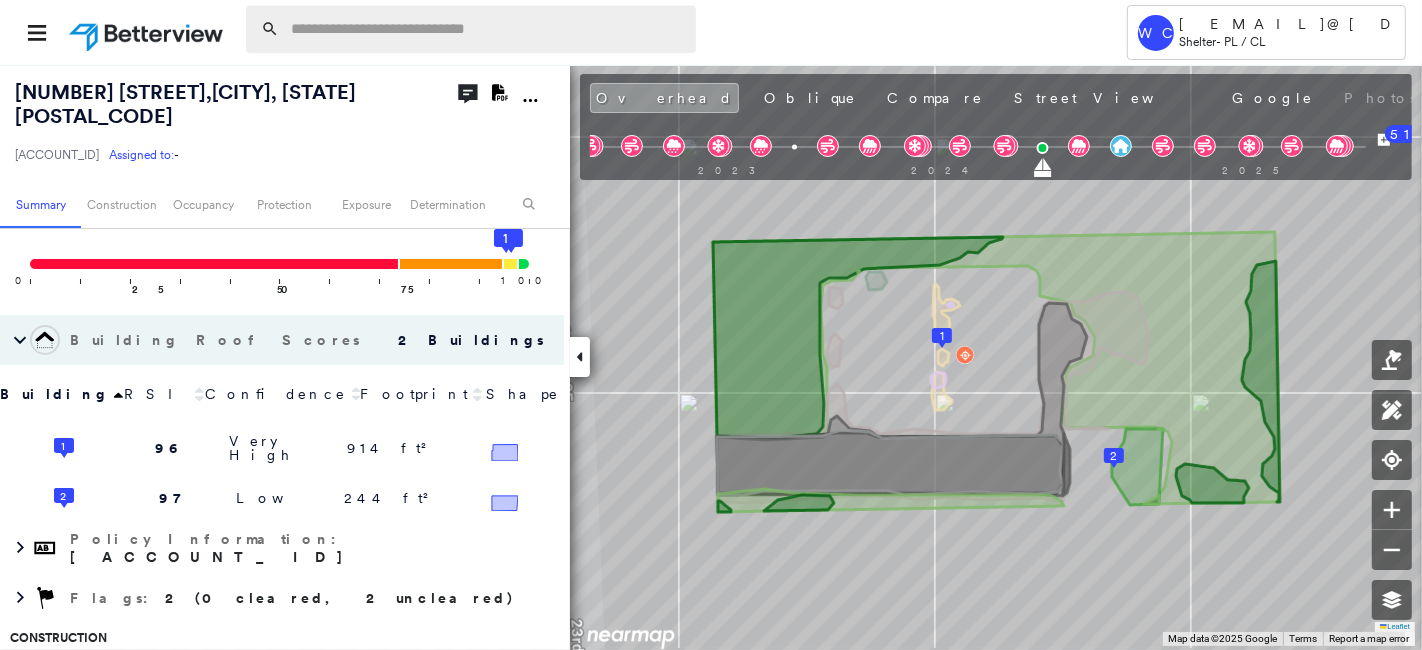 click at bounding box center (487, 29) 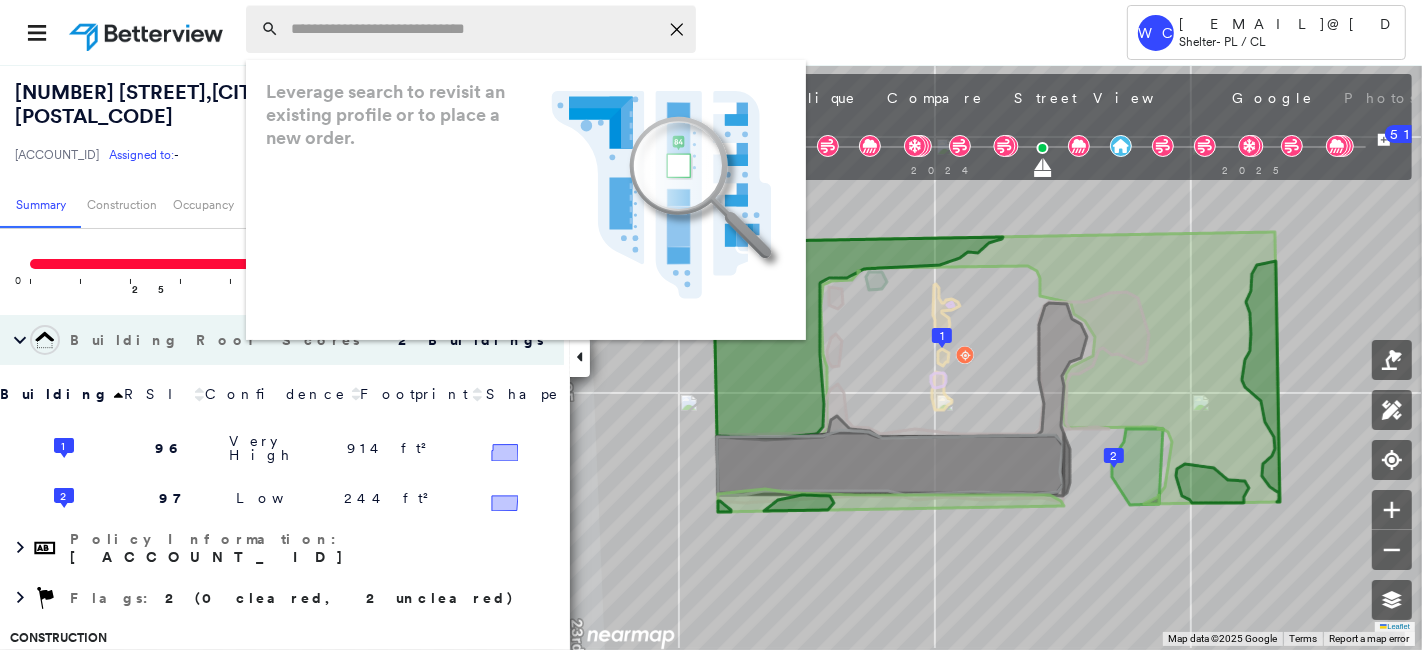 paste on "**********" 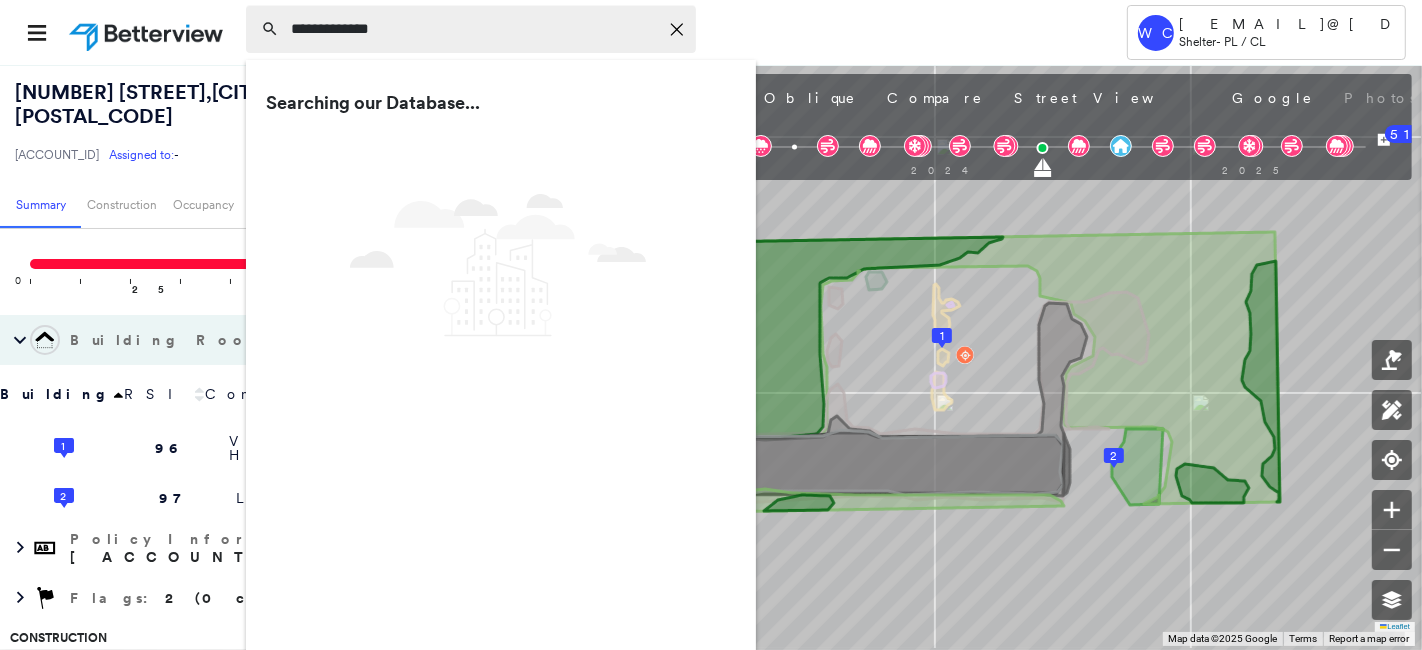 click on "**********" at bounding box center (474, 29) 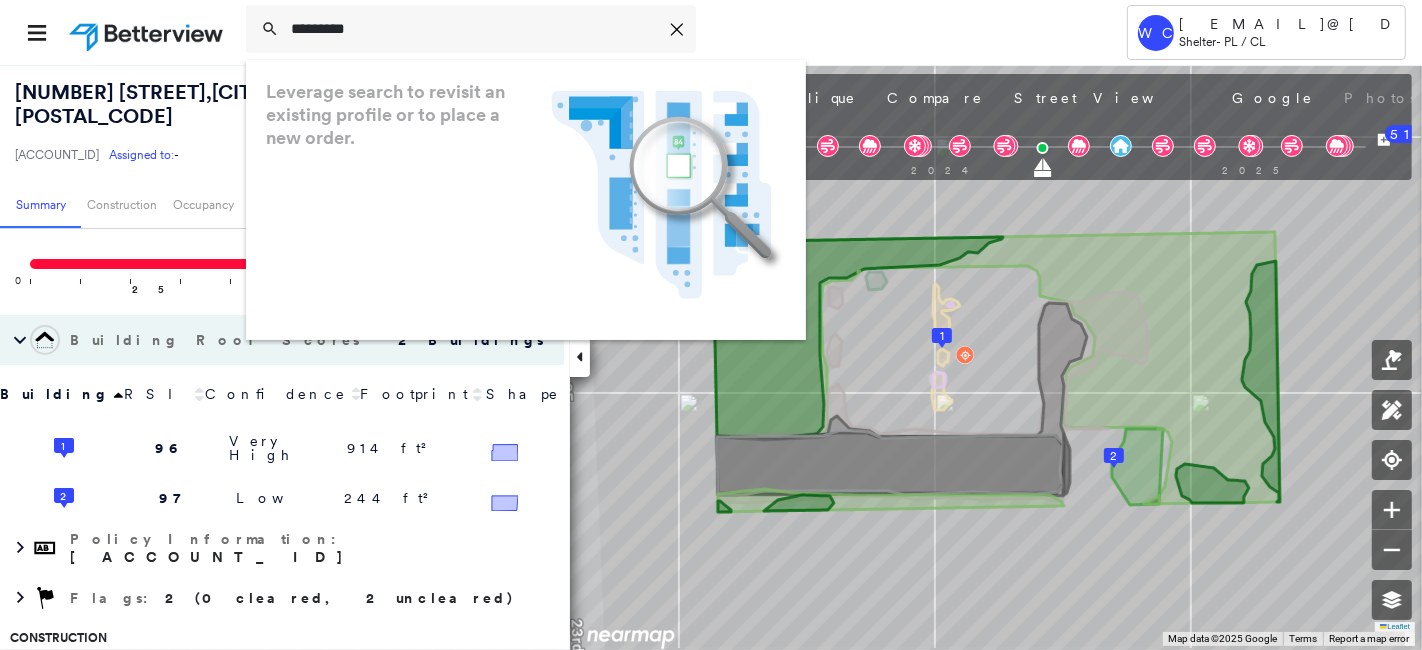type on "*********" 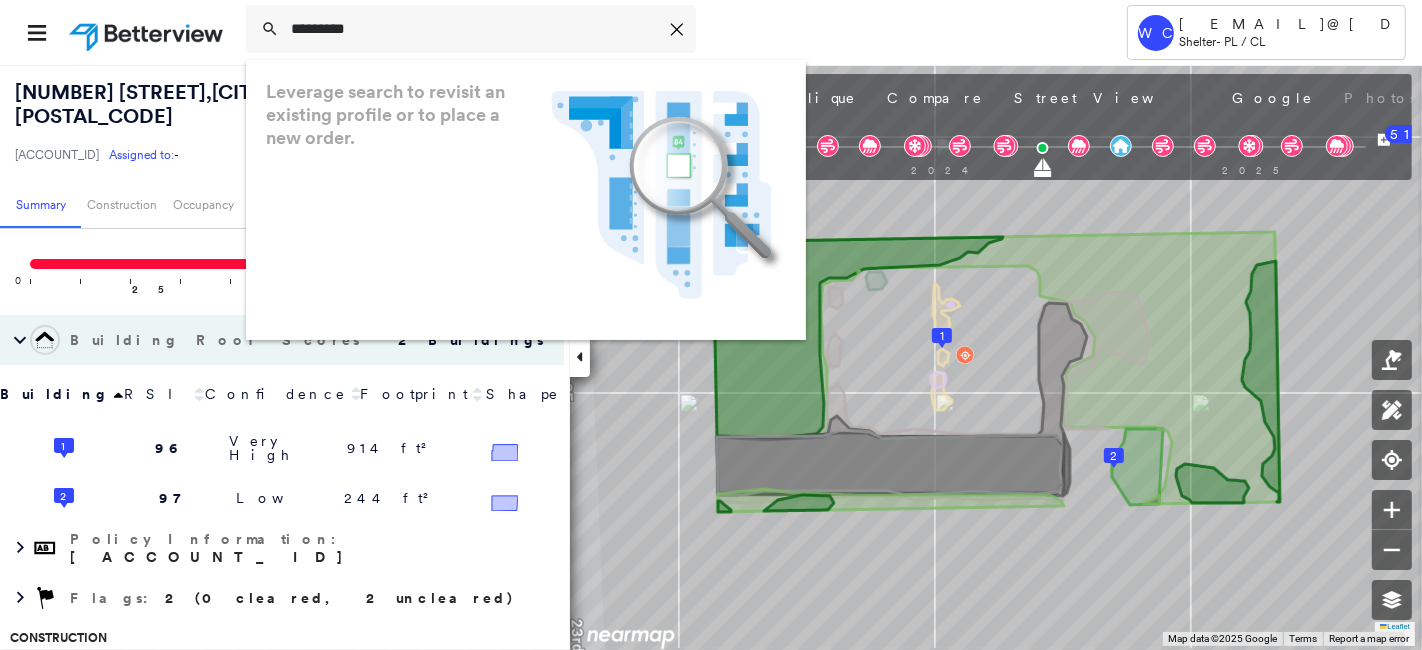 click on "1 96 Very High 914 ft² Shape: Gable Ratio: 98% Material: Asphalt Shingle Ratio: 99% Slope: 17  degrees    (Low) Height: 22  (1 Story) Square Footage: 914 ft² 2 97 Low 244 ft² Shape: Gable Ratio: 4% Material: Asphalt Shingle Ratio: 87% Square Footage: 244 ft² Overhang High  ( 43%,  105 ft² )" at bounding box center (282, 473) 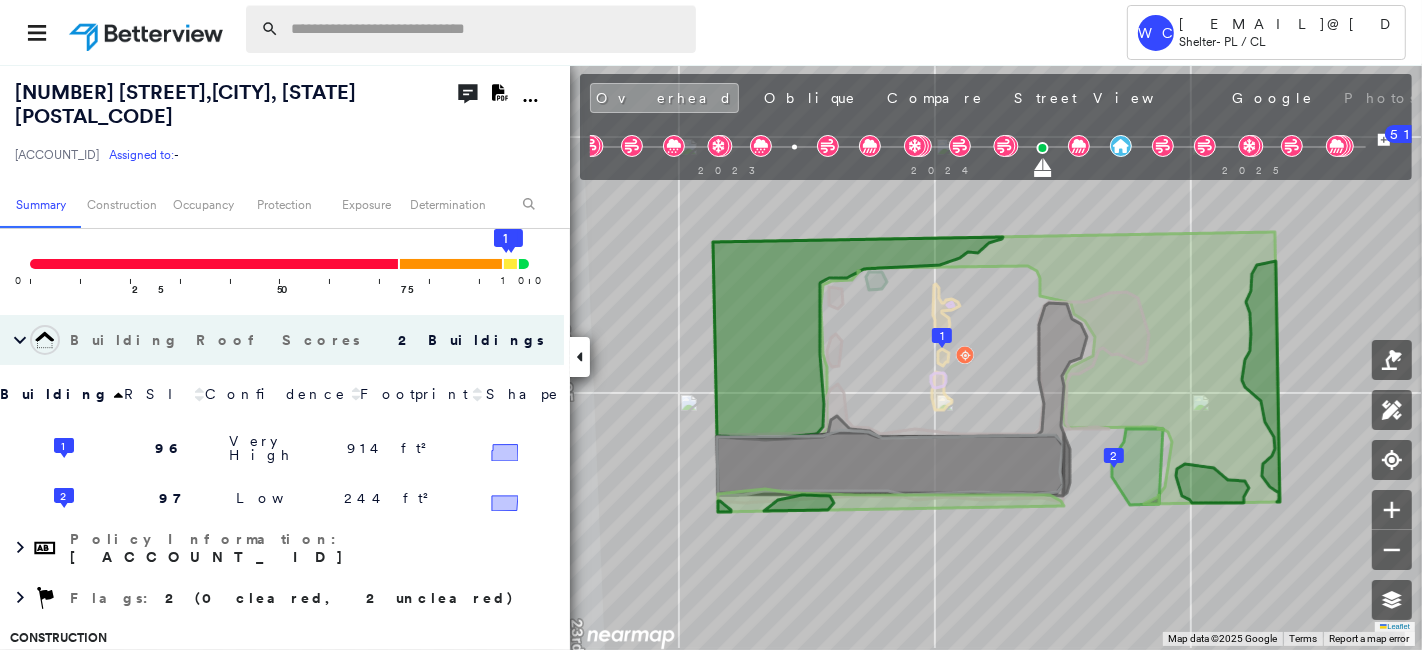 click at bounding box center [487, 29] 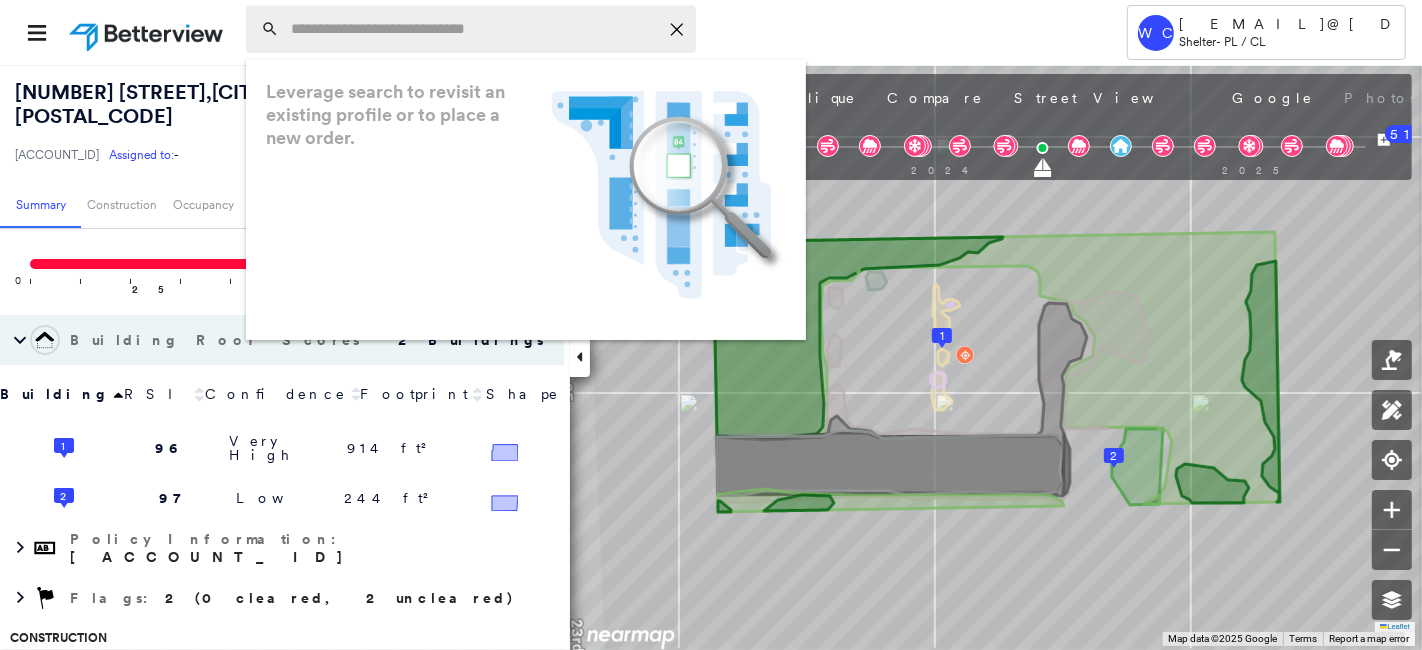 click at bounding box center [474, 29] 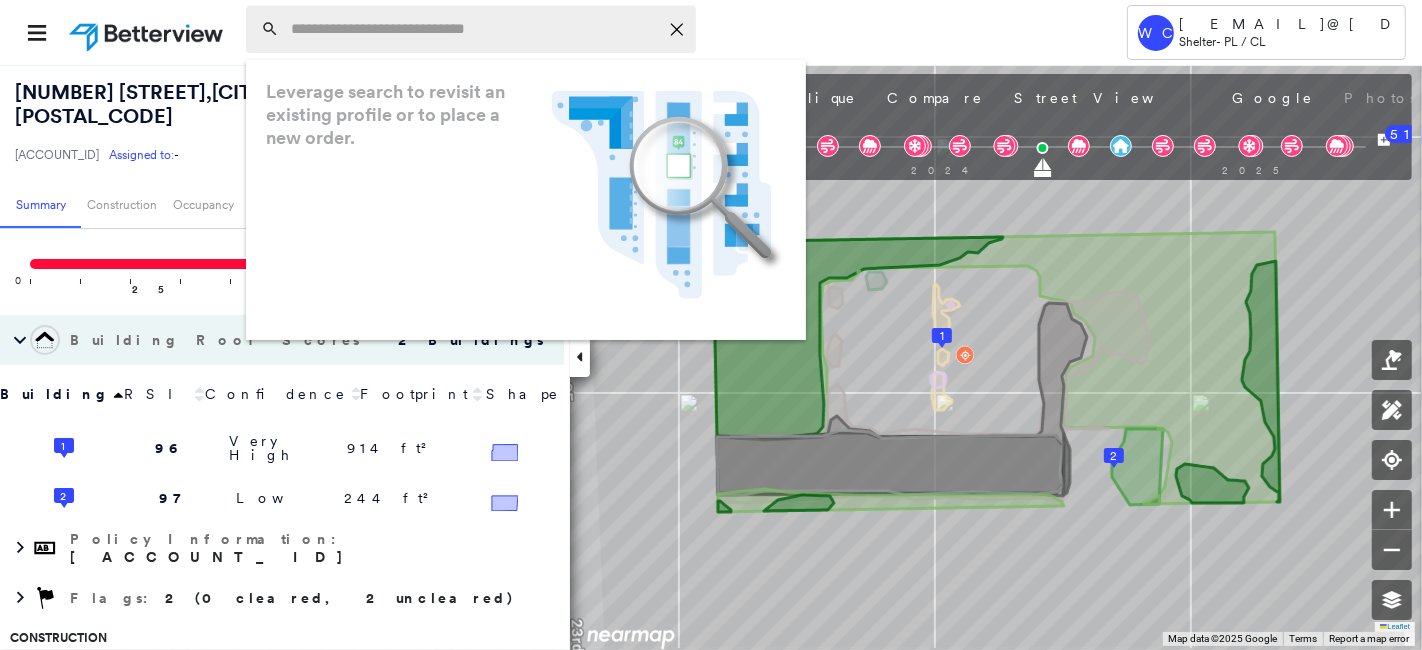 paste on "*********" 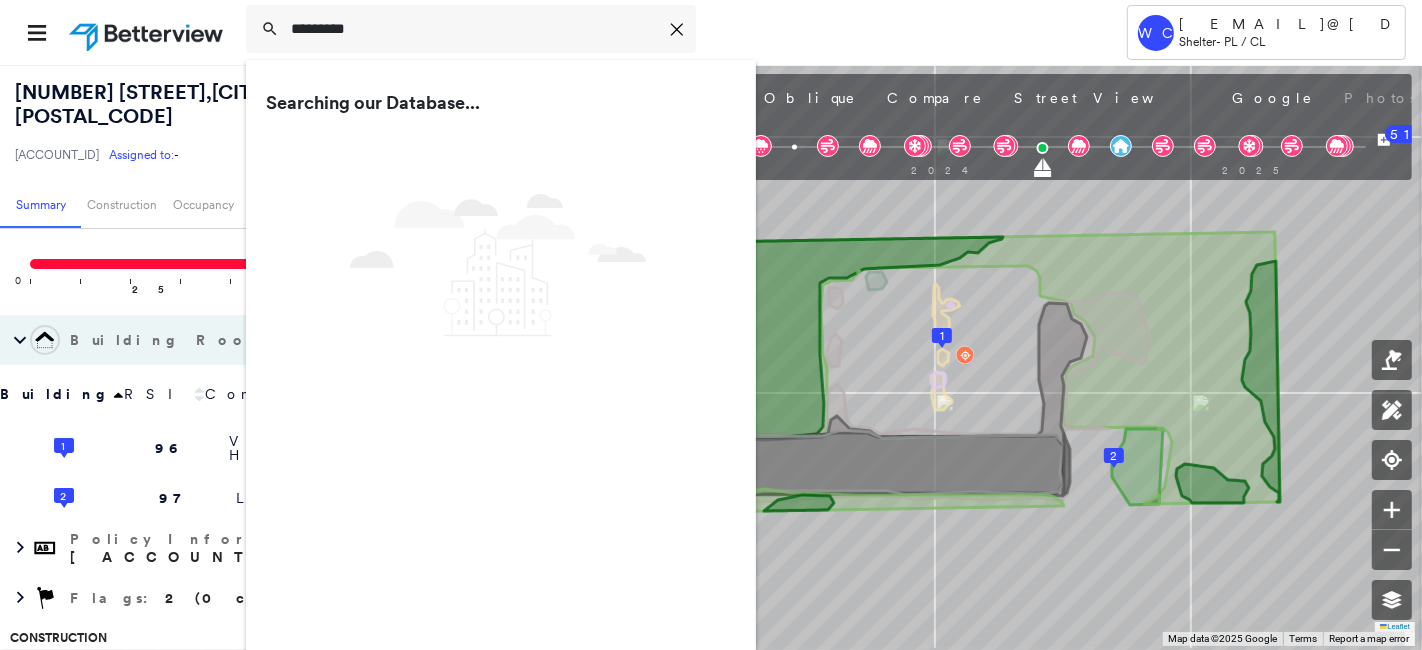 type on "*********" 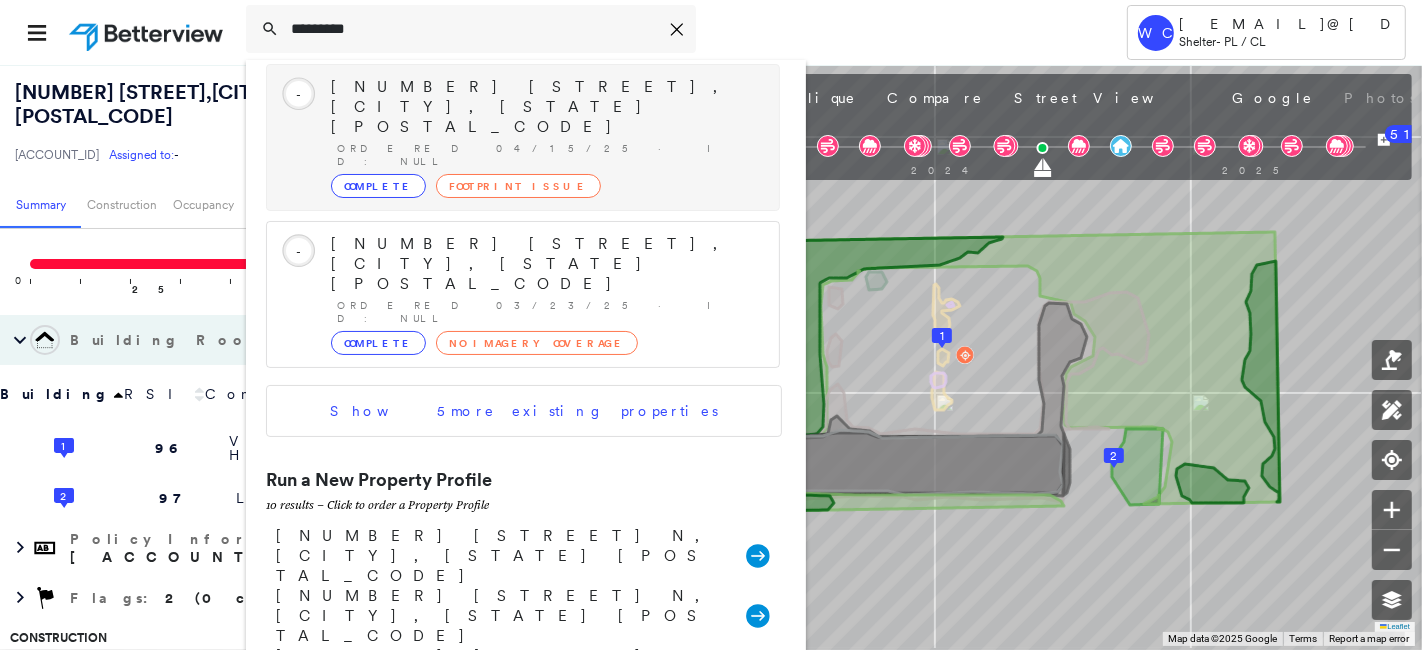 scroll, scrollTop: 610, scrollLeft: 0, axis: vertical 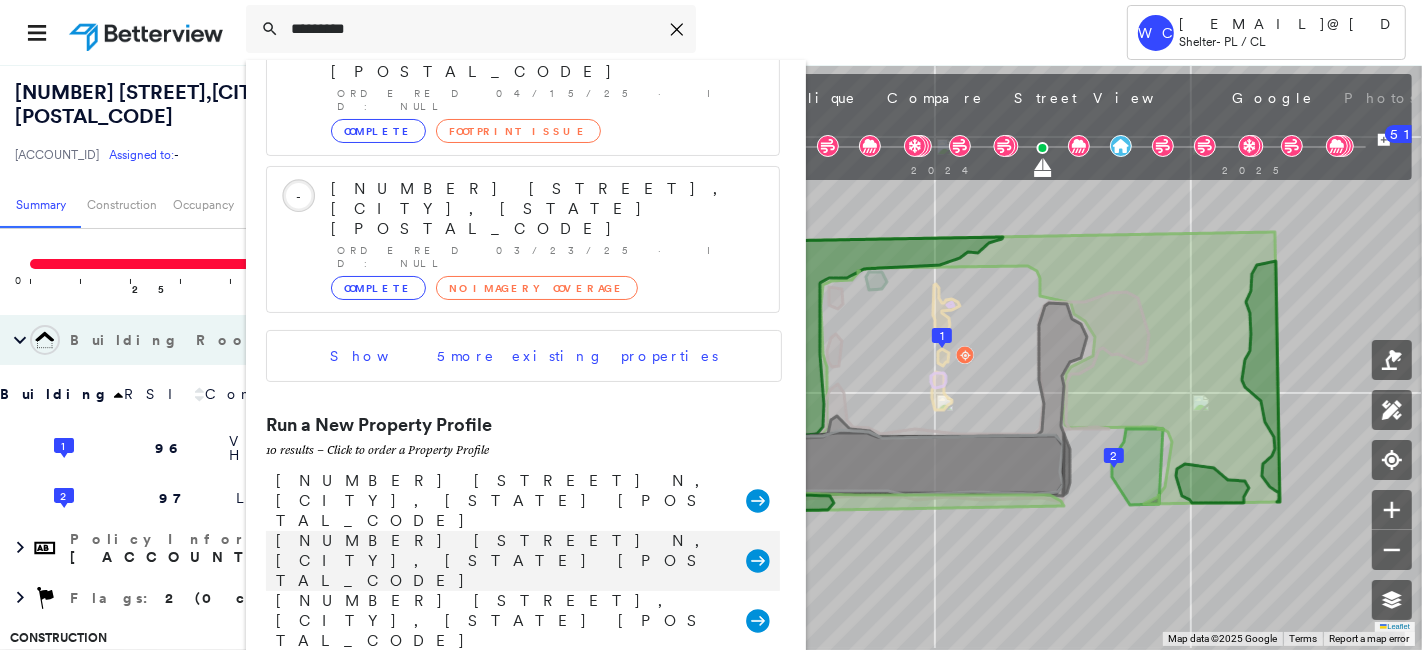 click on "[NUMBER] [STREET] N, [CITY], [STATE] [POSTAL_CODE]" at bounding box center (501, 561) 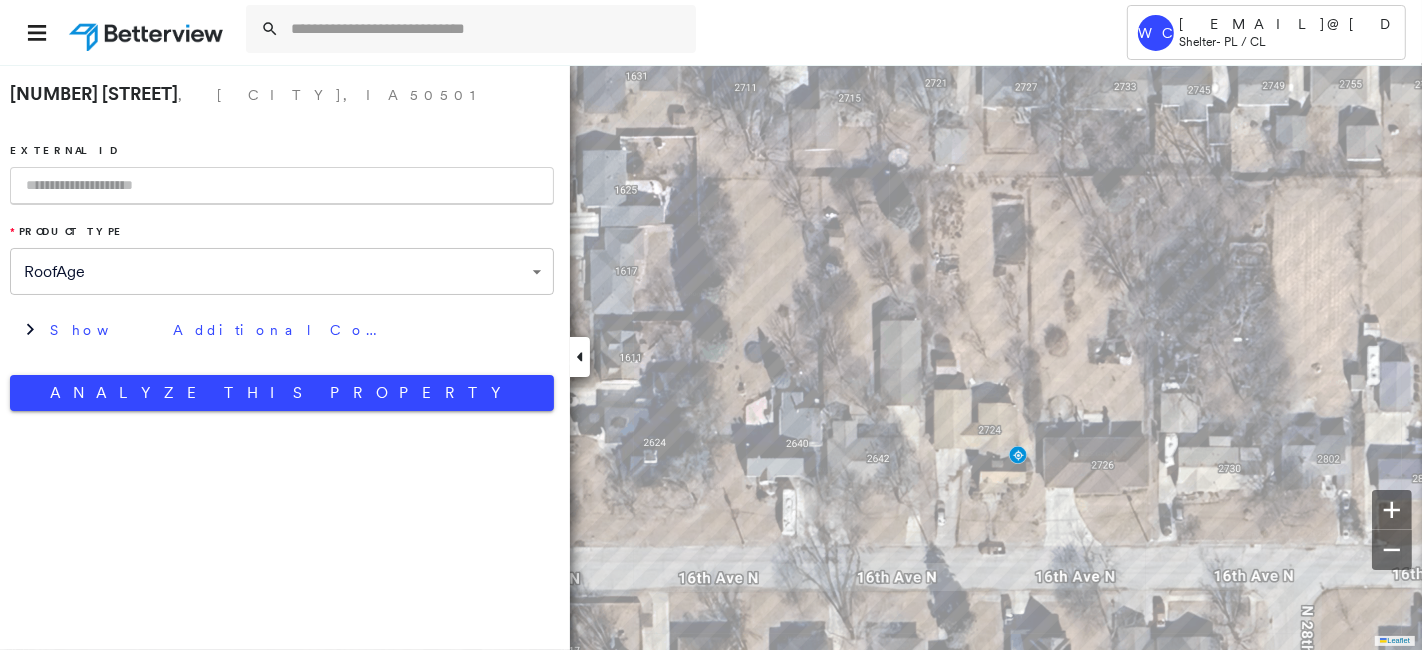 click at bounding box center (282, 186) 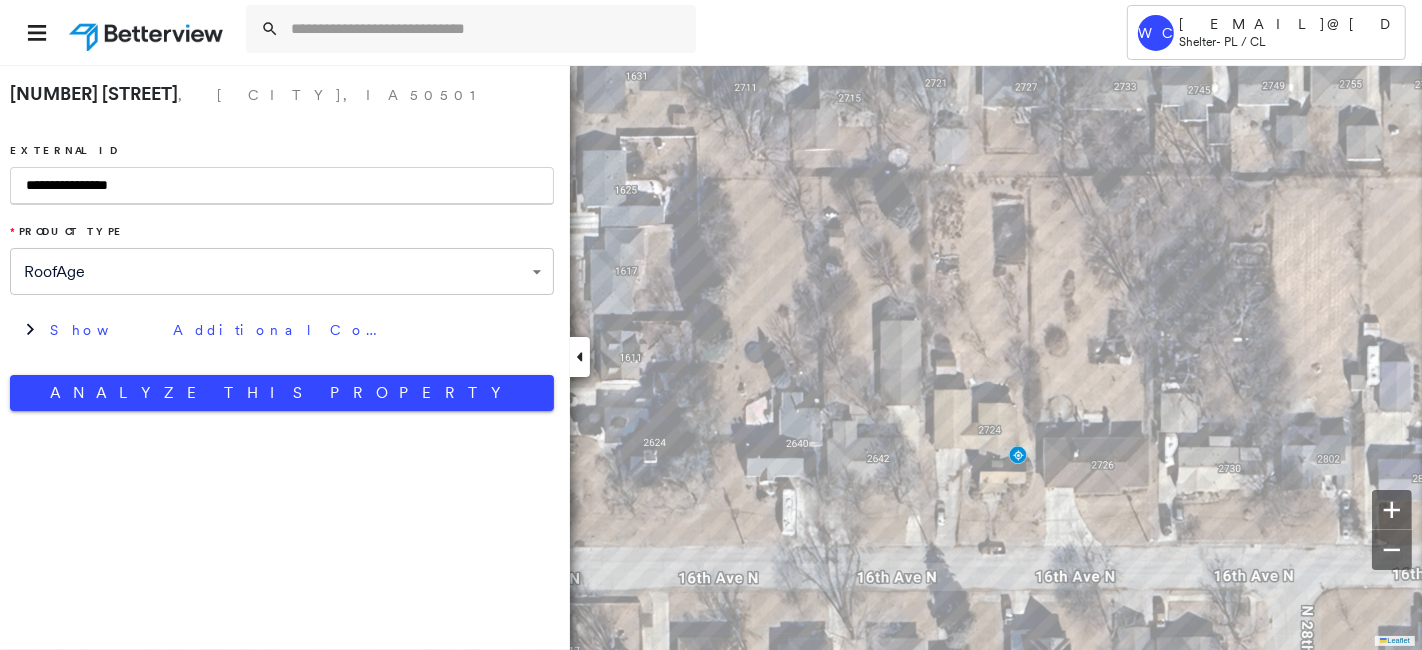 type on "**********" 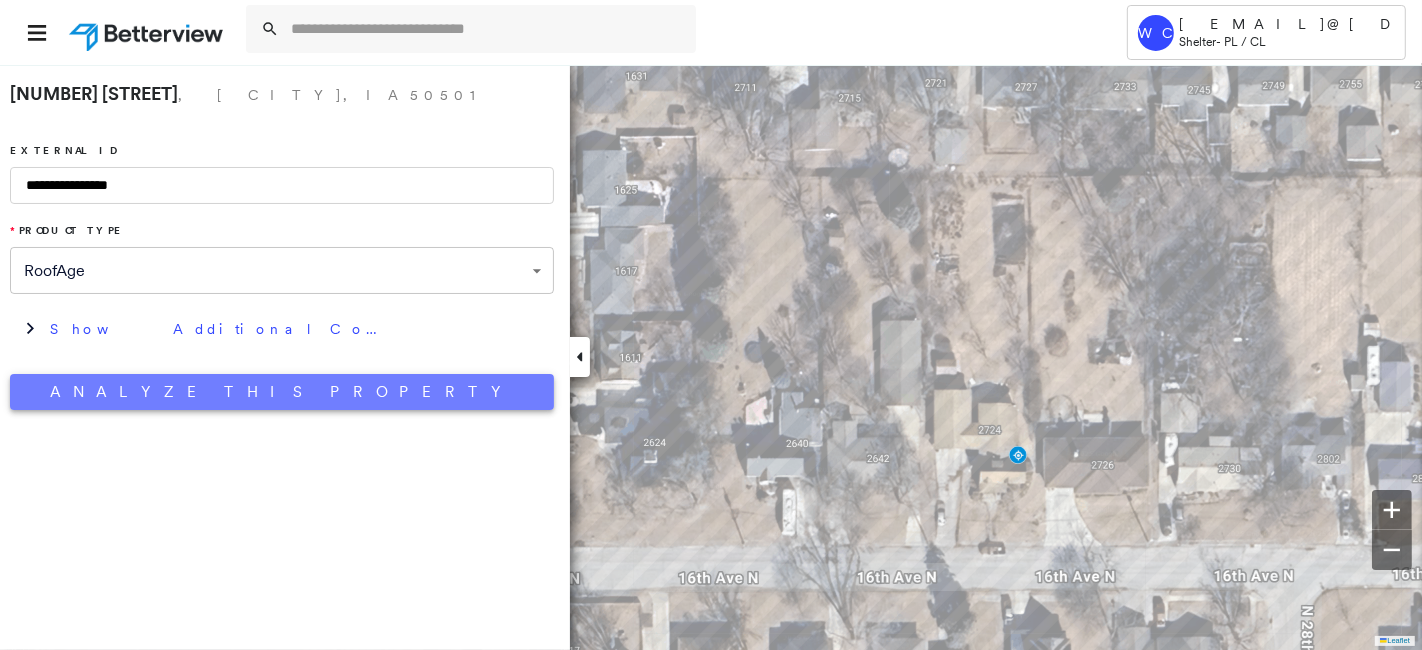click on "Analyze This Property" at bounding box center [282, 392] 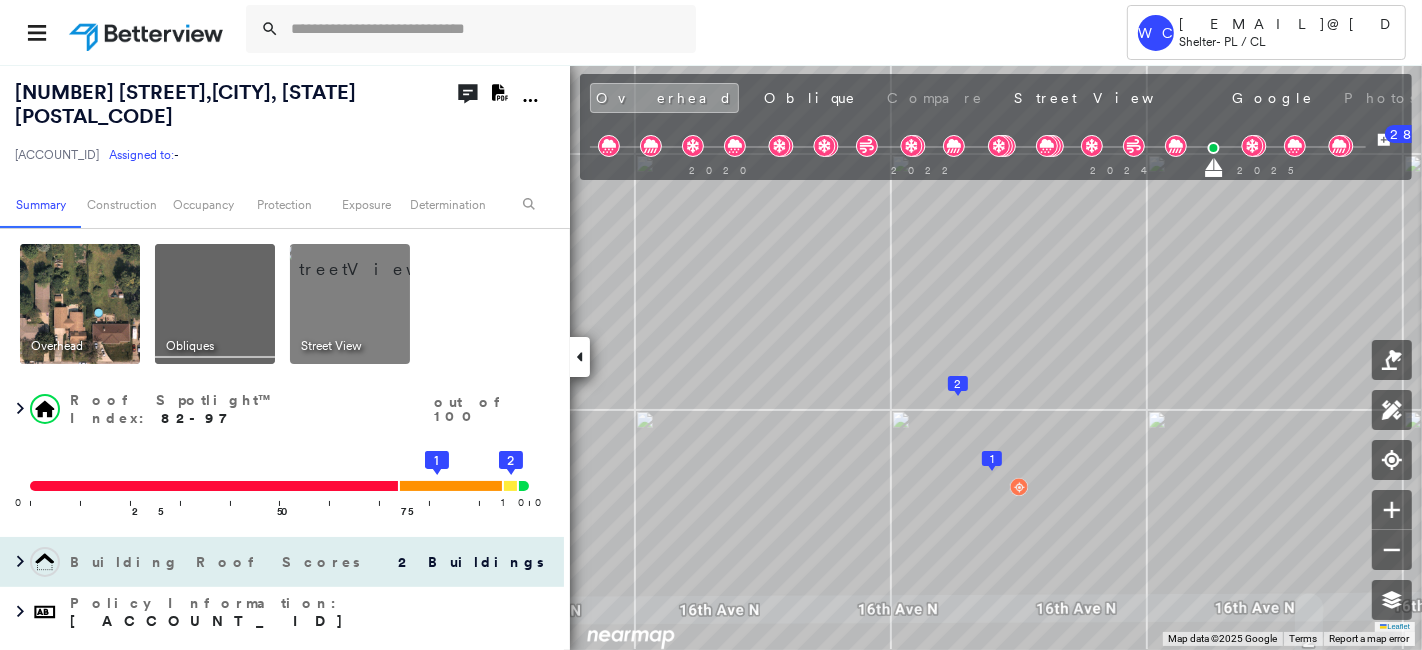 click on "2 Buildings" at bounding box center [471, 562] 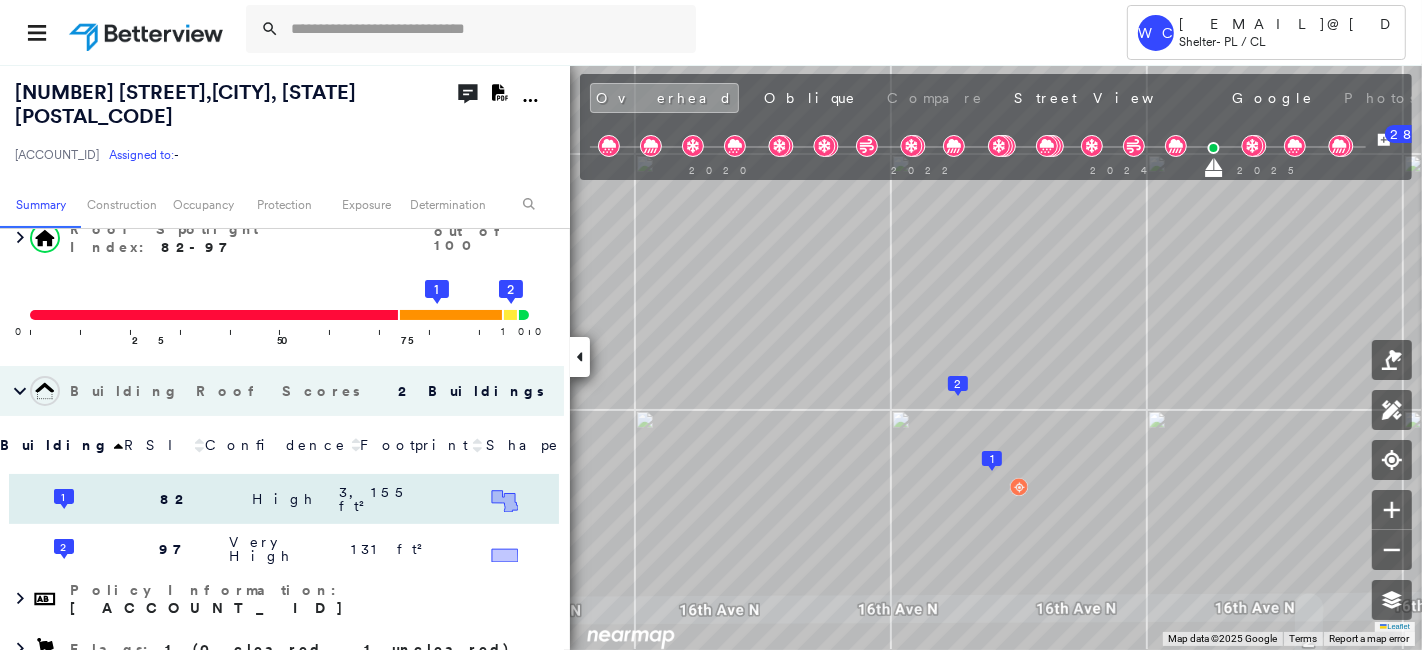 scroll, scrollTop: 222, scrollLeft: 0, axis: vertical 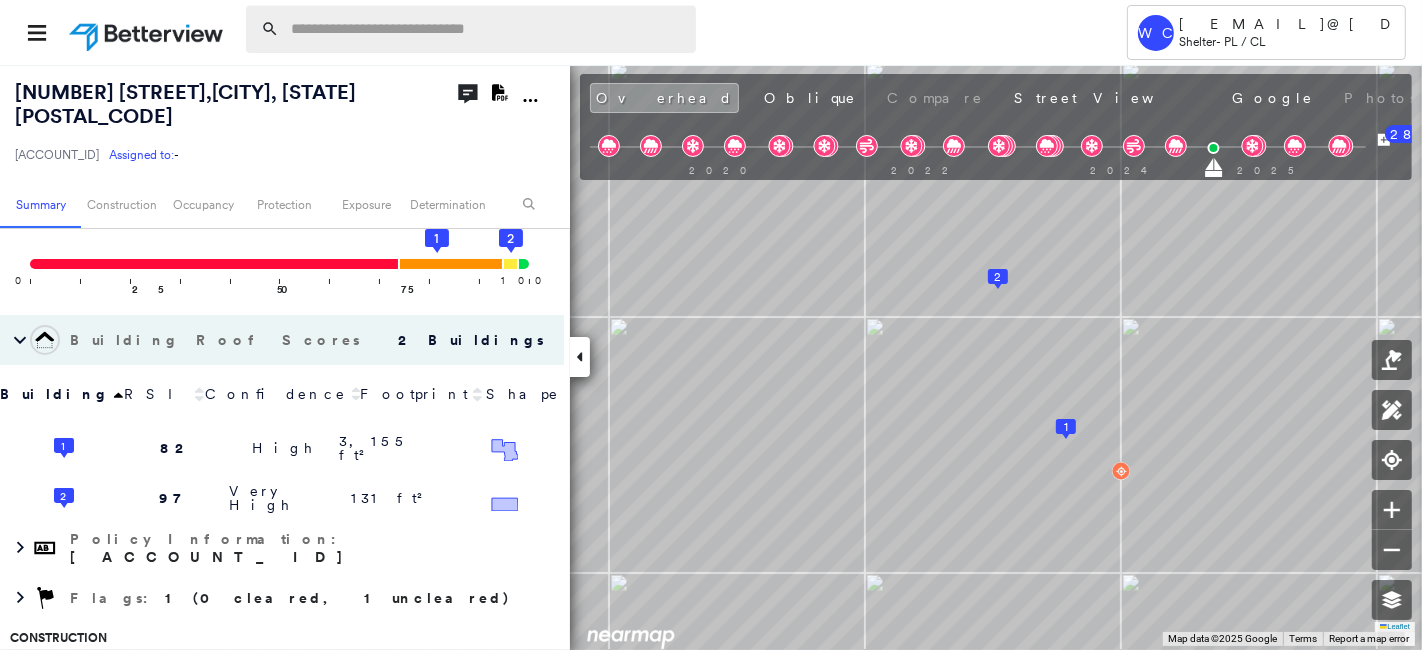 click at bounding box center [487, 29] 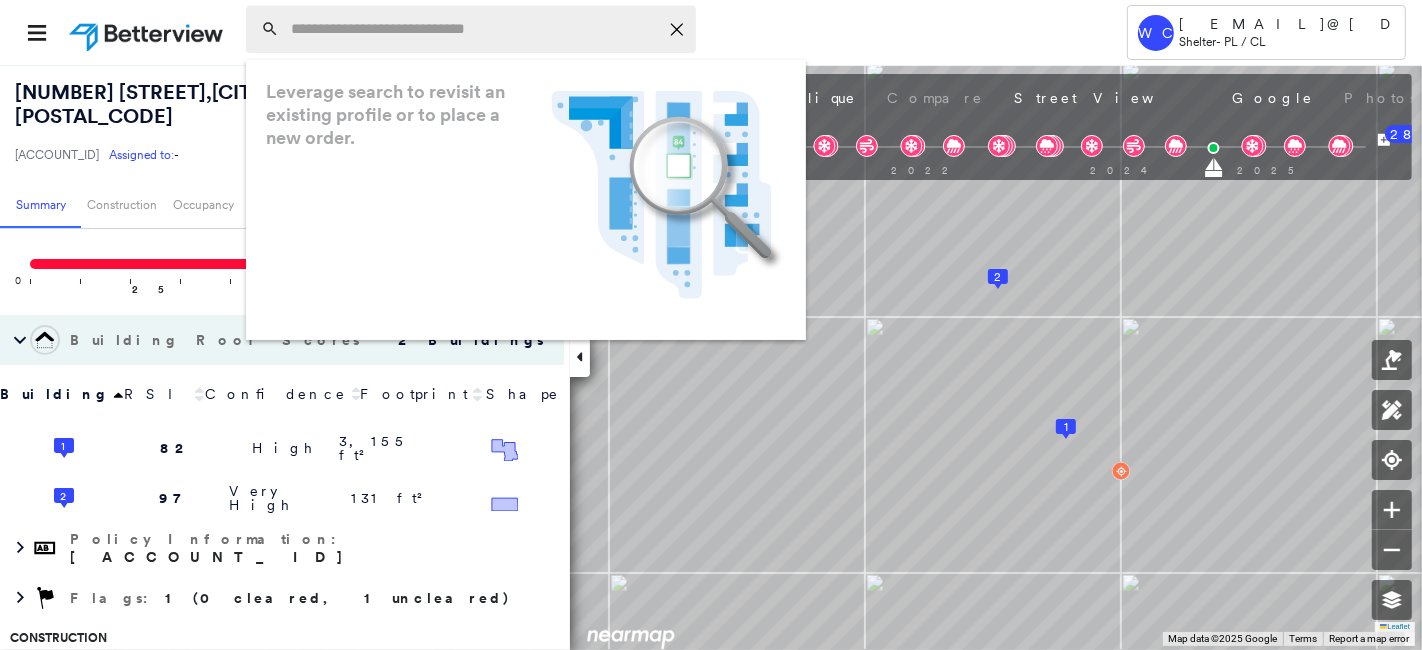 paste on "**********" 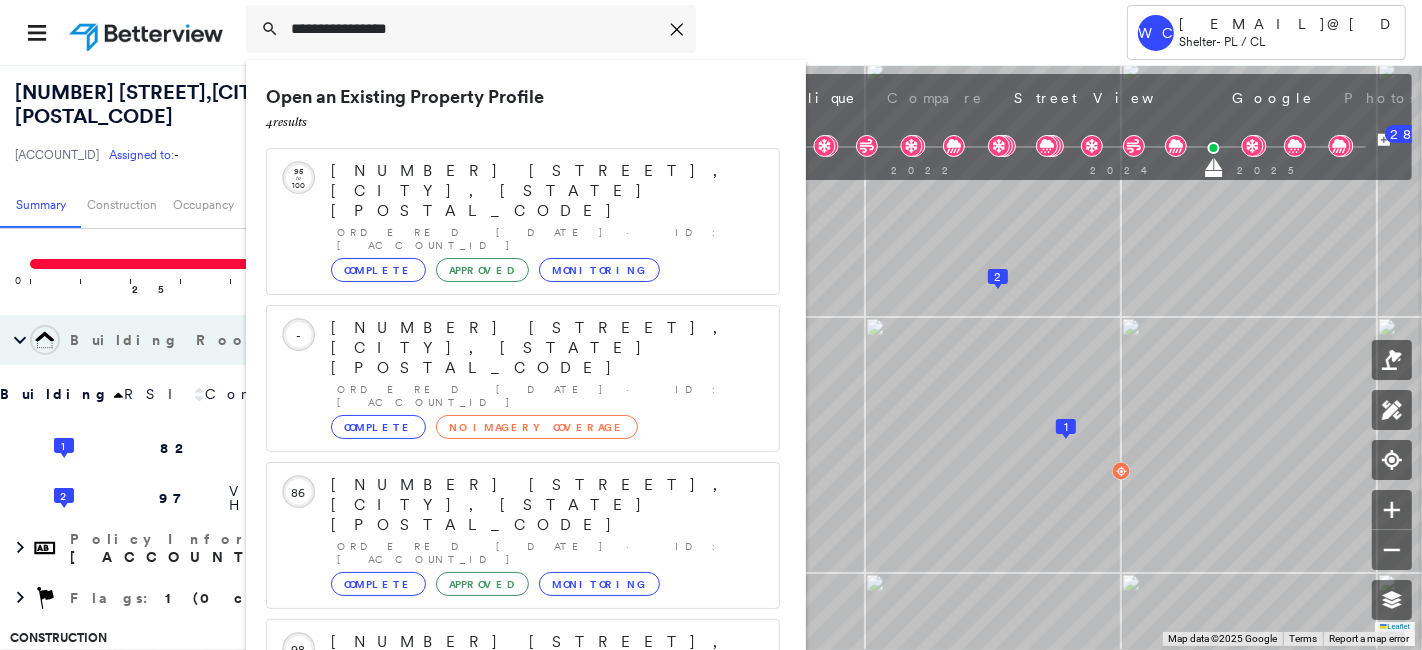 type on "**********" 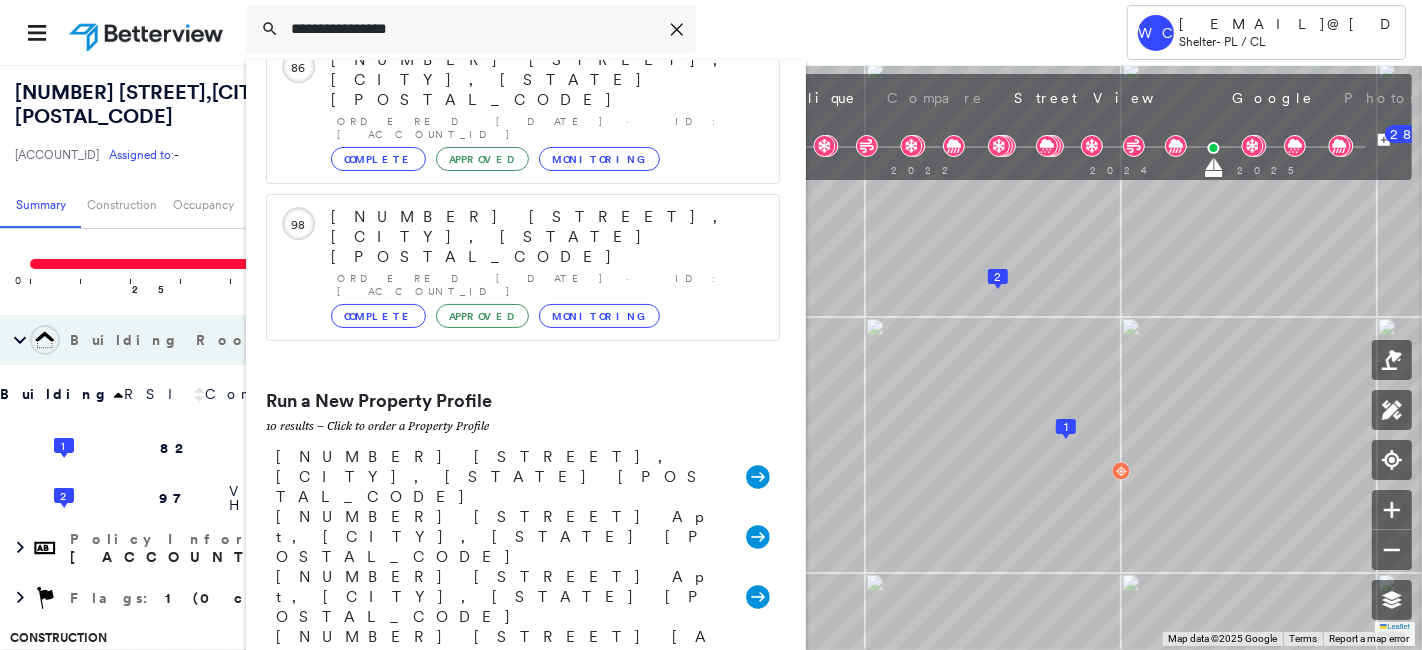 scroll, scrollTop: 444, scrollLeft: 0, axis: vertical 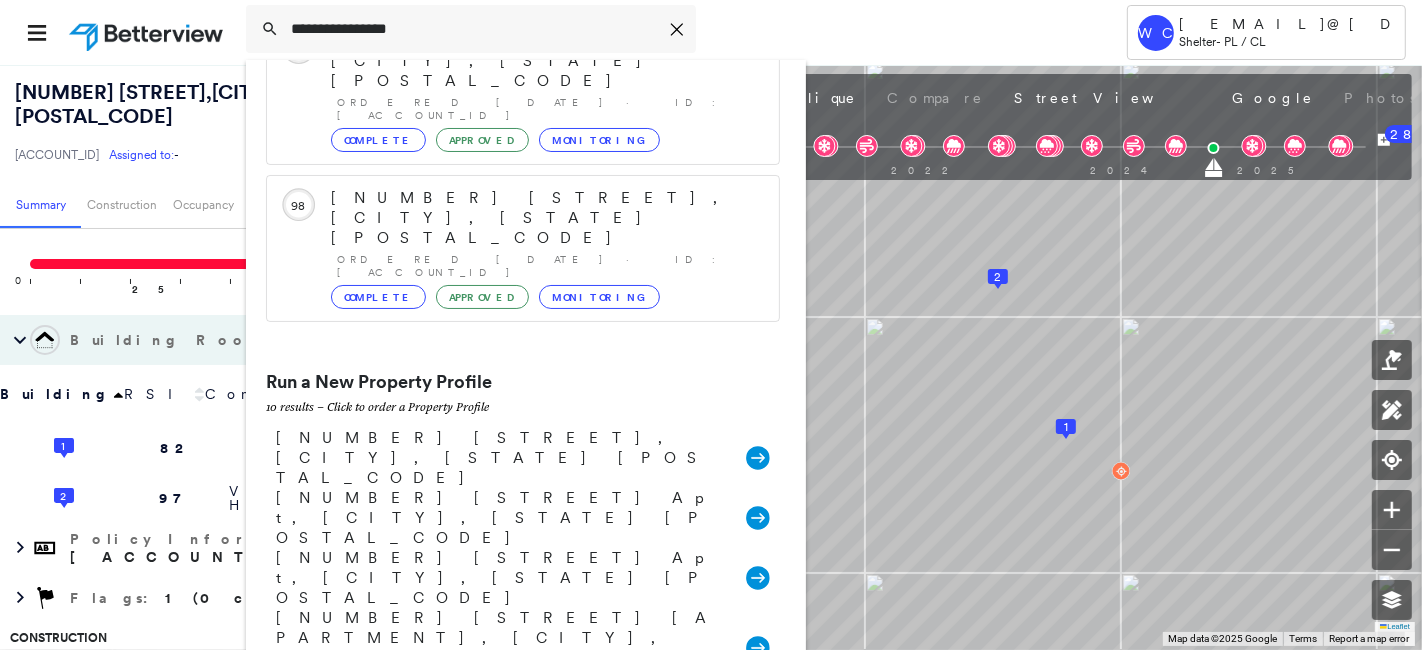 click on "[NUMBER] [STREET], [CITY], [STATE] [POSTAL_CODE]" at bounding box center [501, 778] 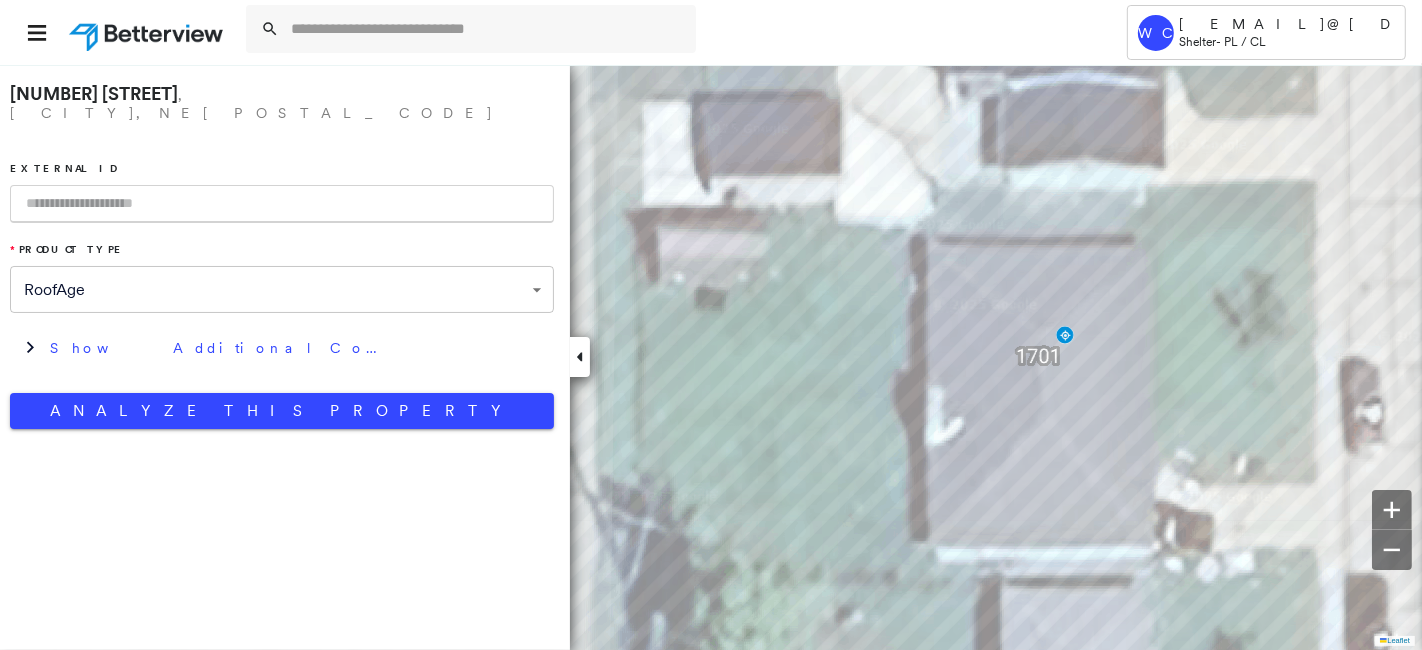 click at bounding box center (282, 204) 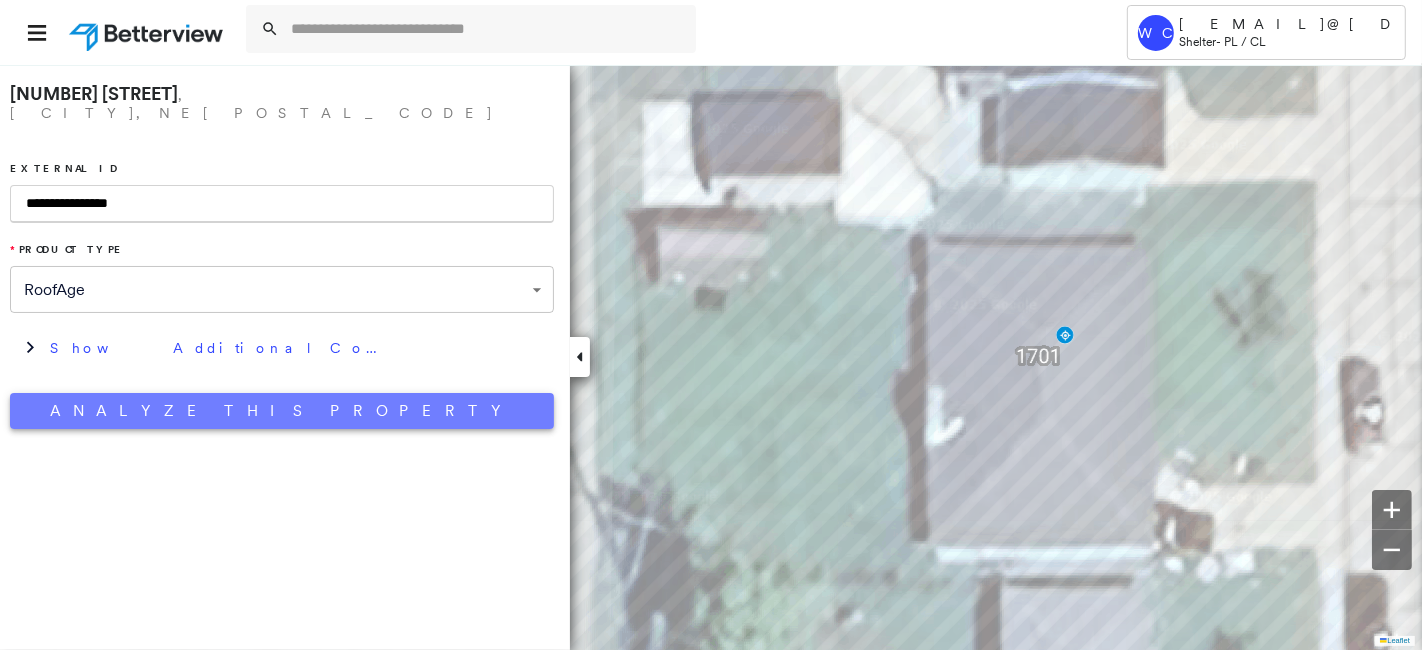 type on "**********" 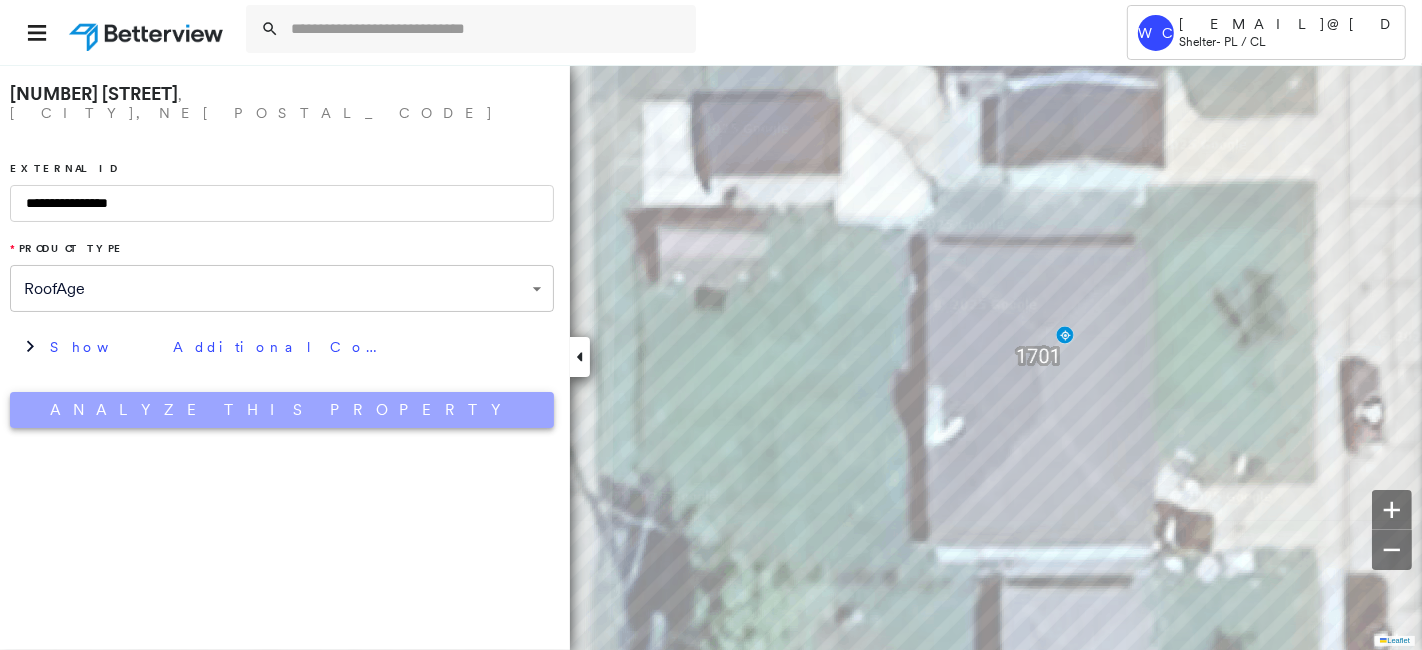 drag, startPoint x: 197, startPoint y: 406, endPoint x: 189, endPoint y: 374, distance: 32.984844 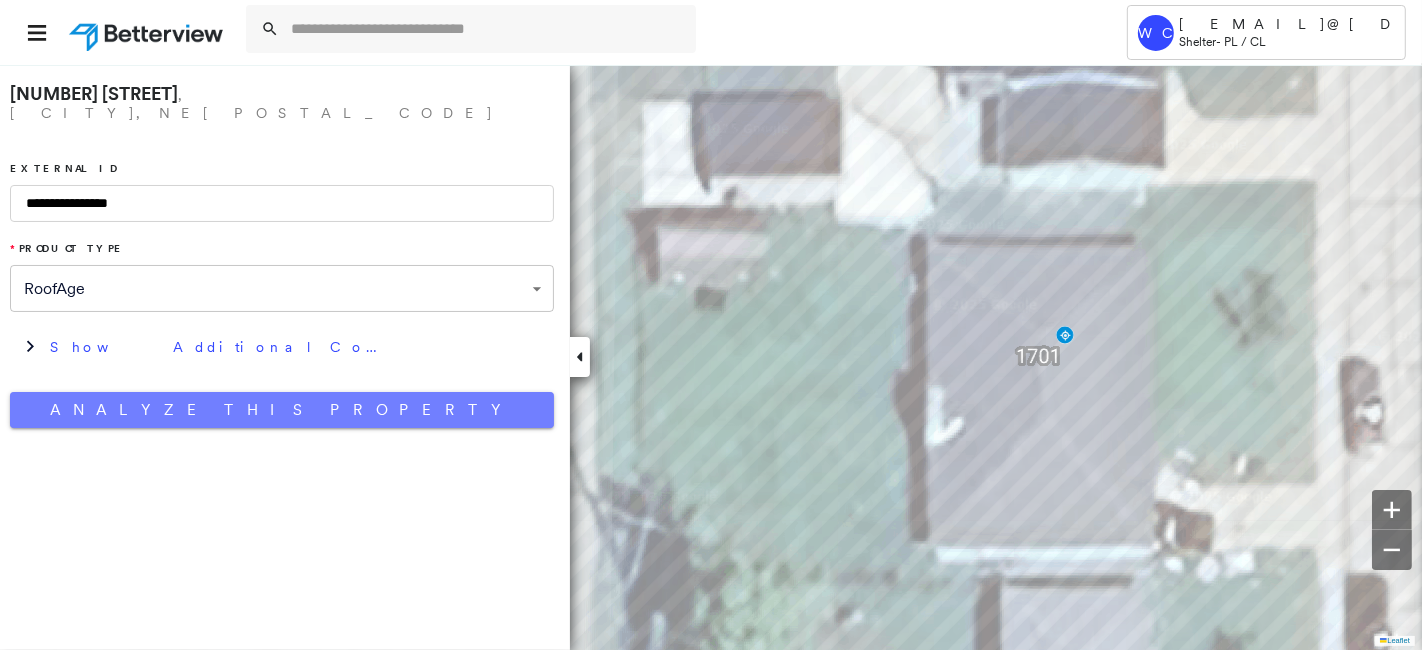 click on "Analyze This Property" at bounding box center [282, 410] 